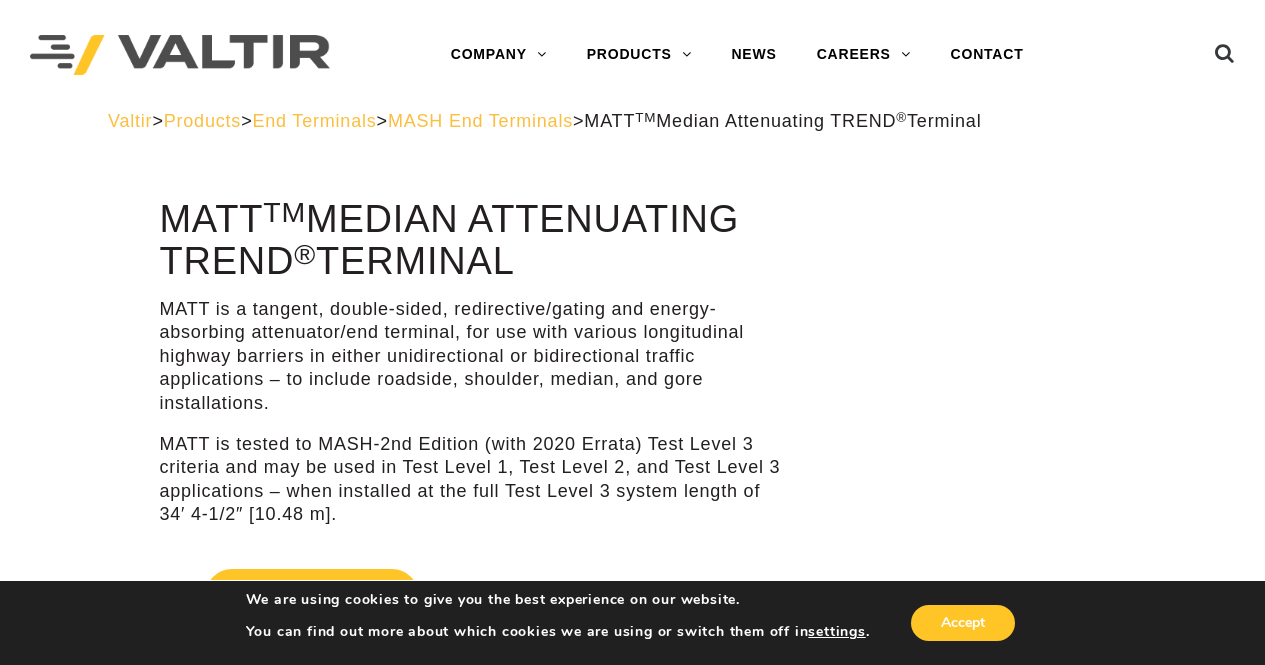 scroll, scrollTop: 0, scrollLeft: 0, axis: both 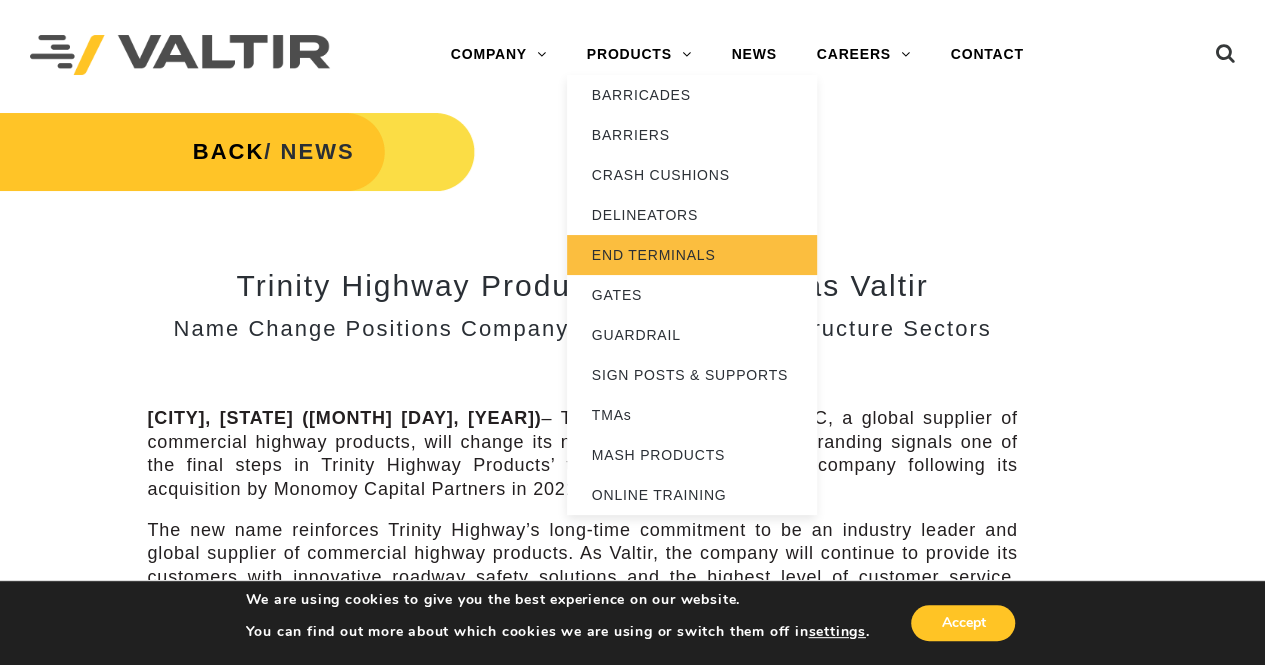 click on "END TERMINALS" at bounding box center [692, 255] 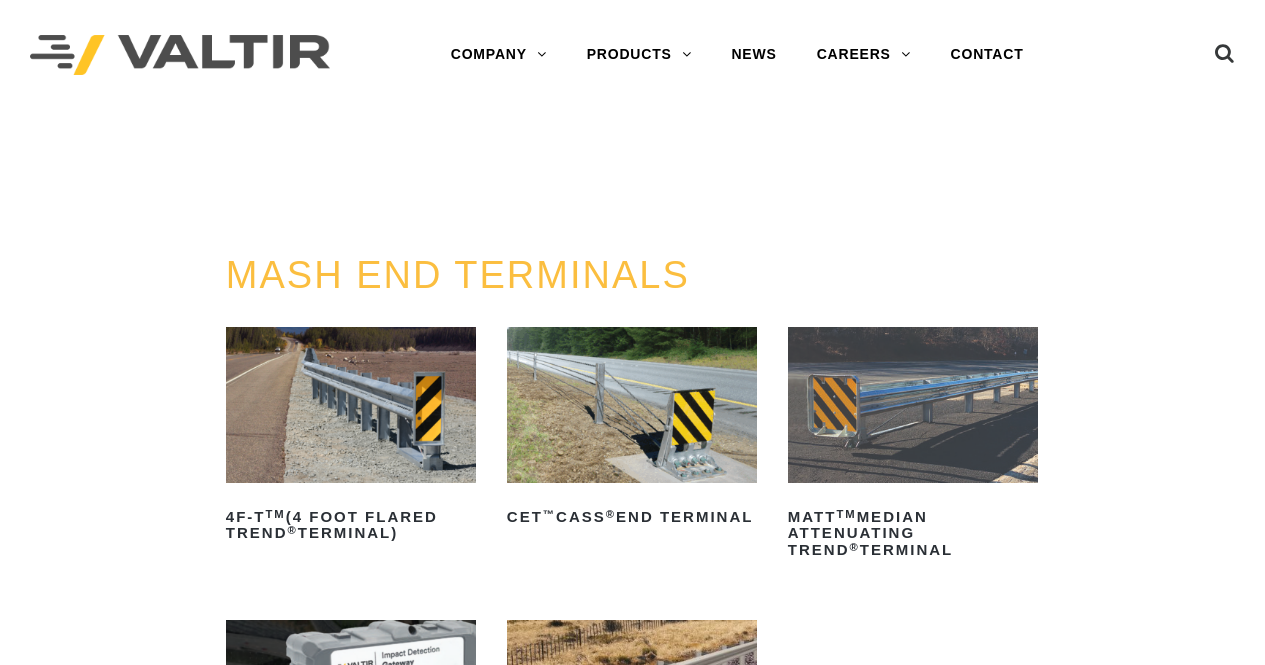 scroll, scrollTop: 0, scrollLeft: 0, axis: both 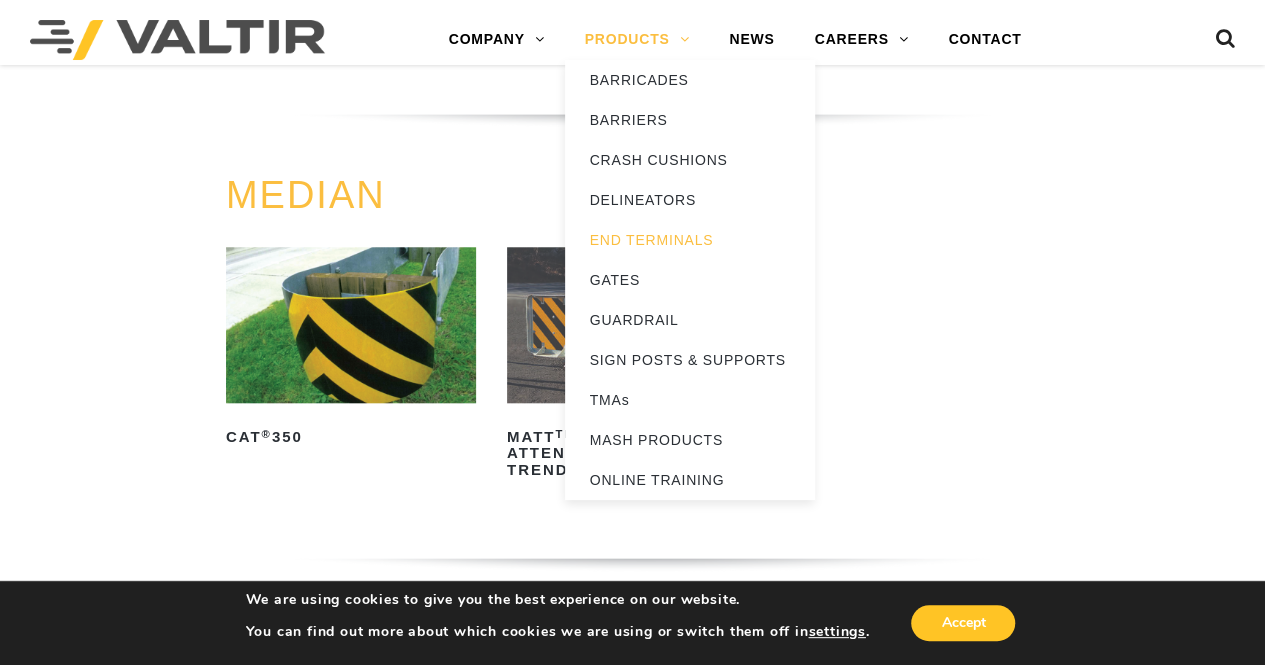 click on "PRODUCTS" at bounding box center [637, 40] 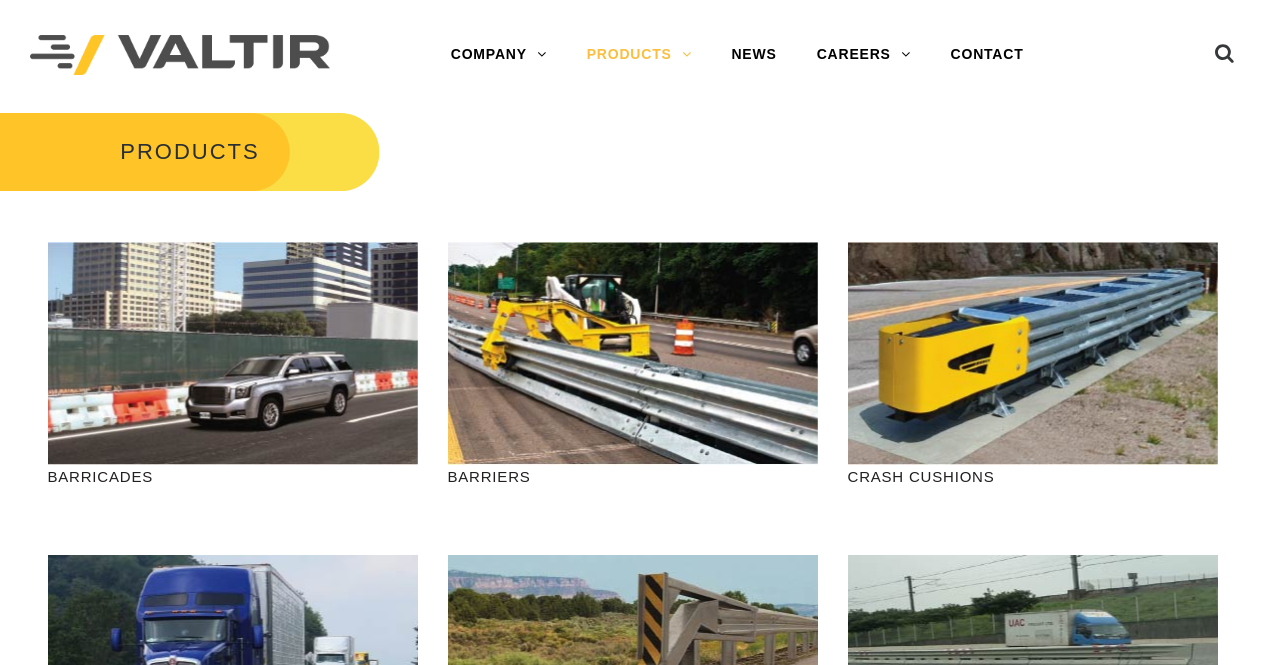 scroll, scrollTop: 0, scrollLeft: 0, axis: both 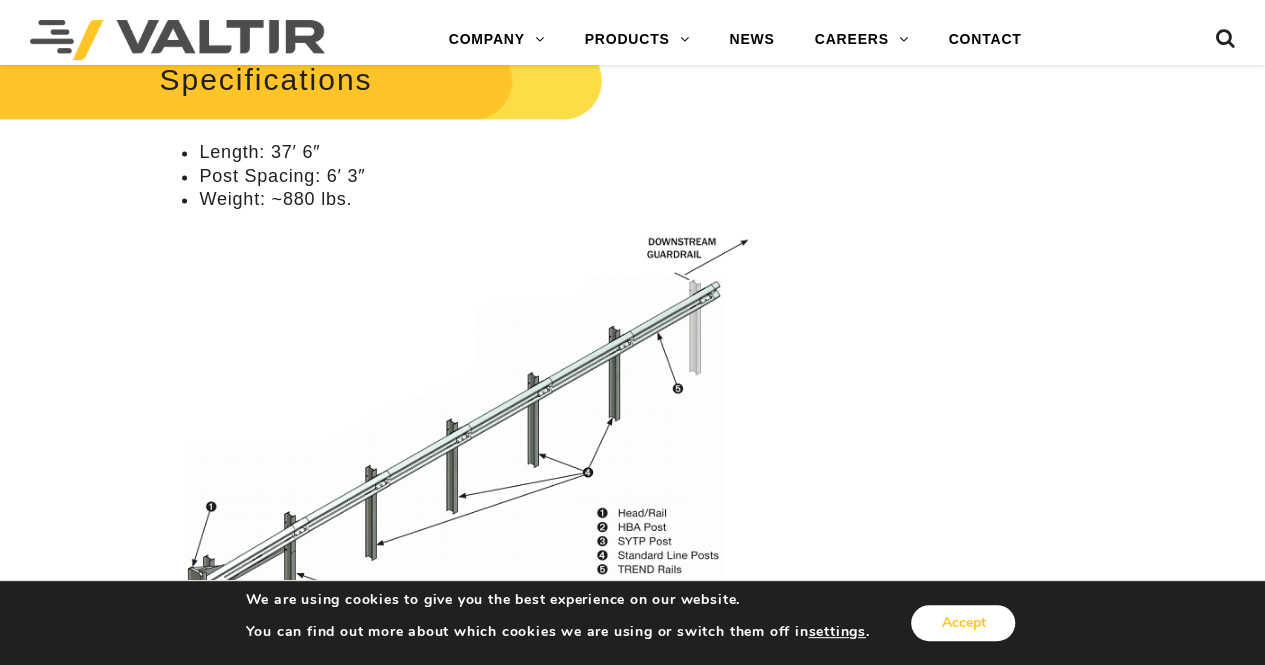 click on "Accept" at bounding box center [963, 623] 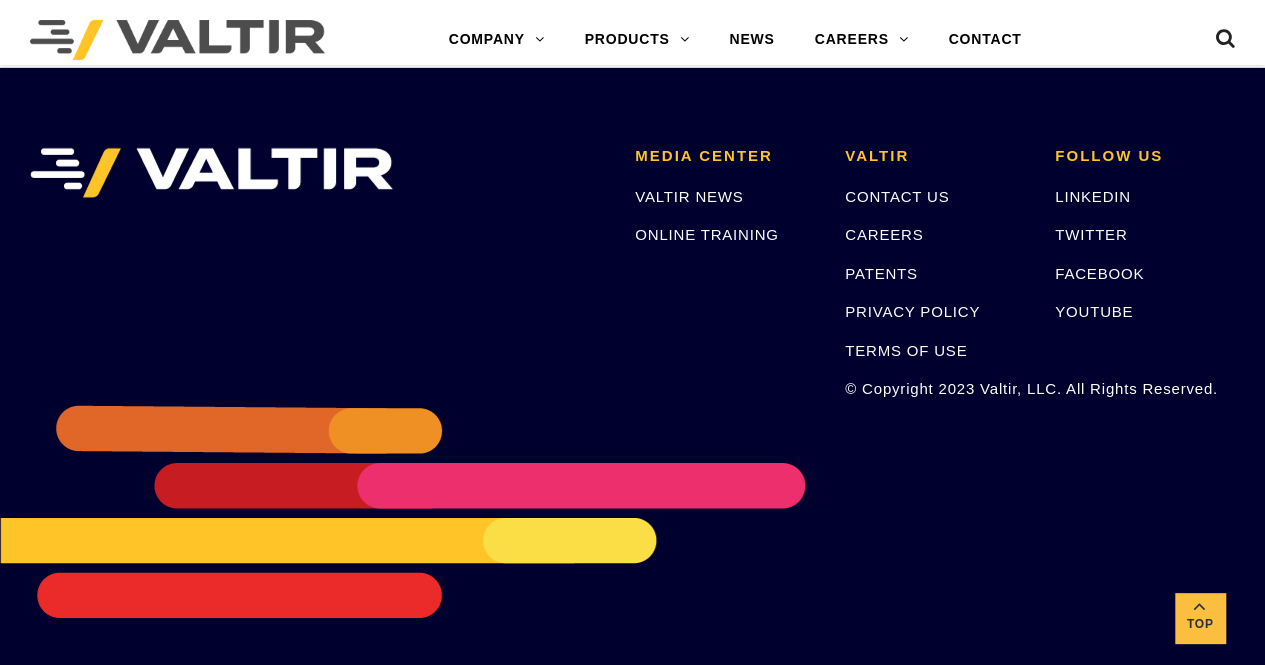 scroll, scrollTop: 3163, scrollLeft: 0, axis: vertical 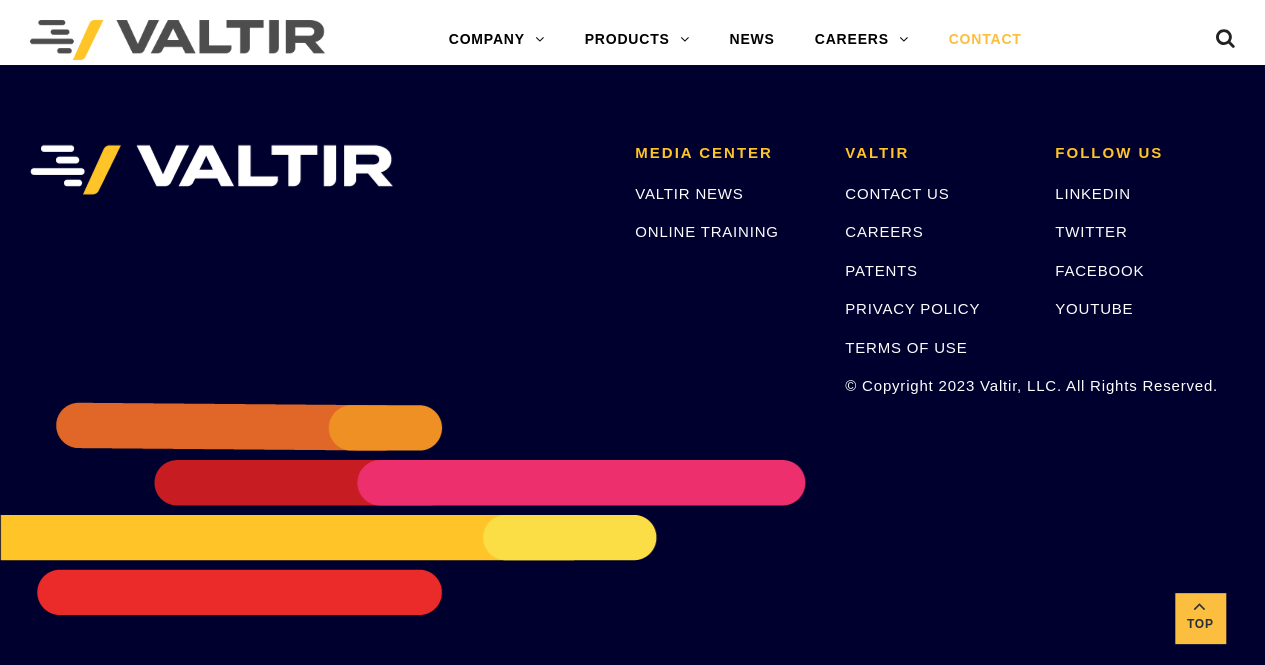 click on "CONTACT" at bounding box center [984, 40] 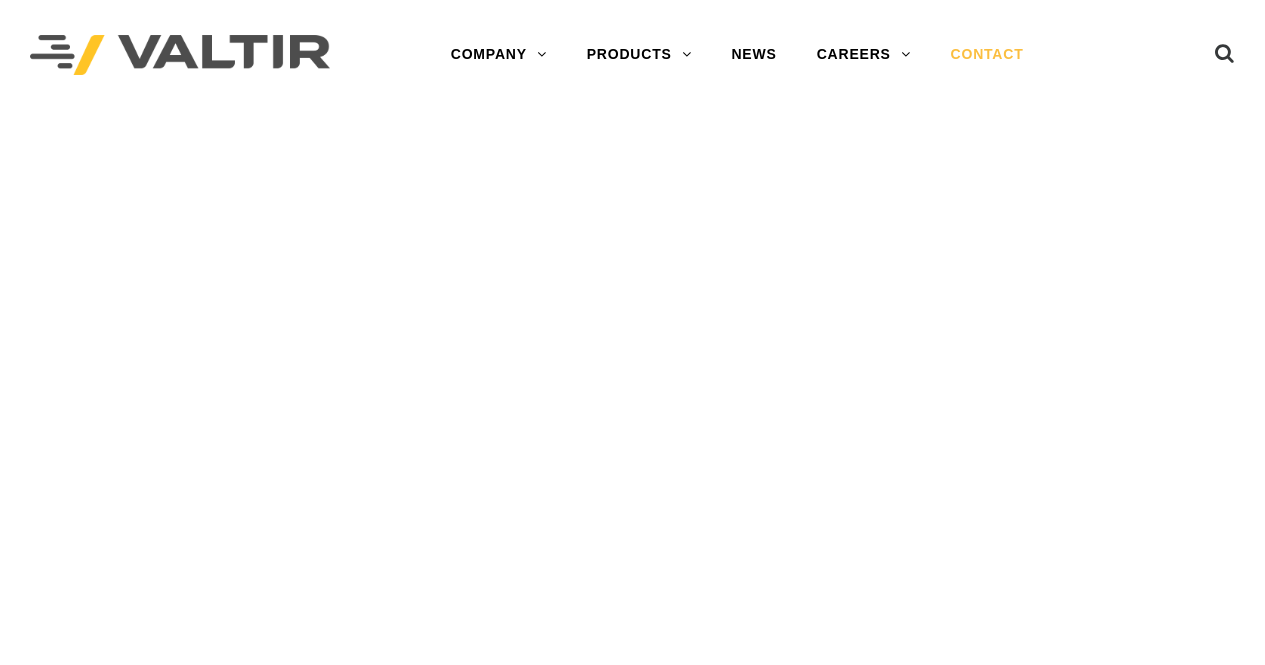 scroll, scrollTop: 0, scrollLeft: 0, axis: both 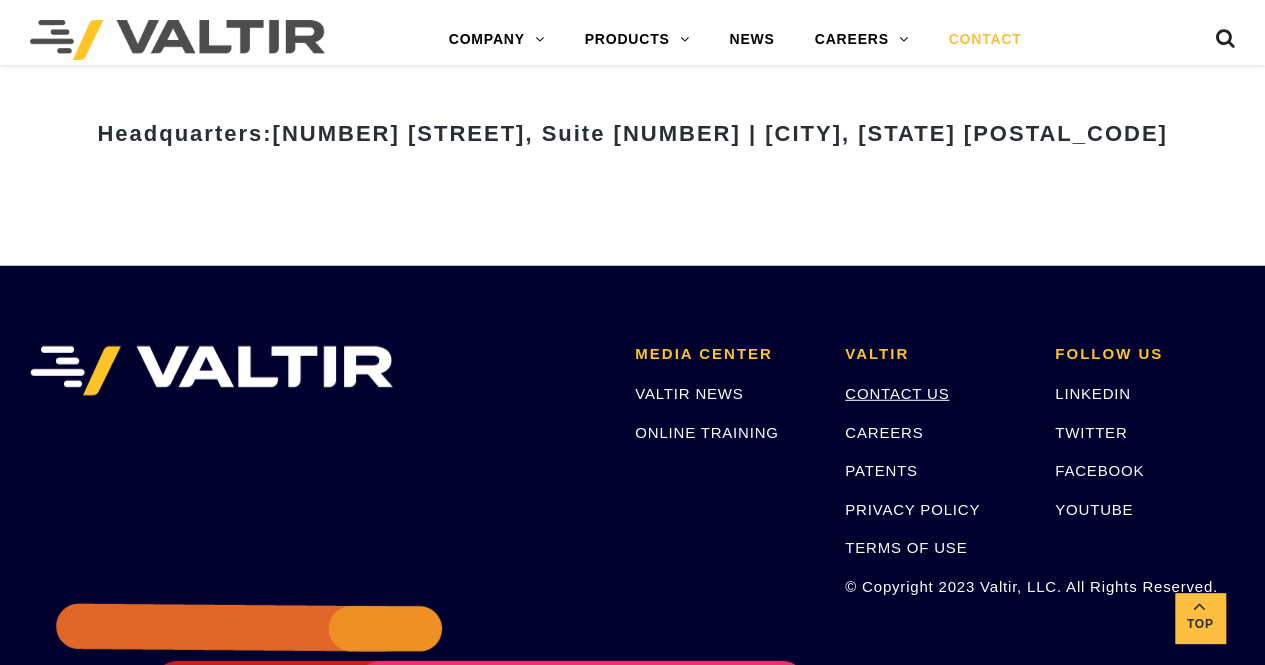 click on "CONTACT US" at bounding box center (897, 393) 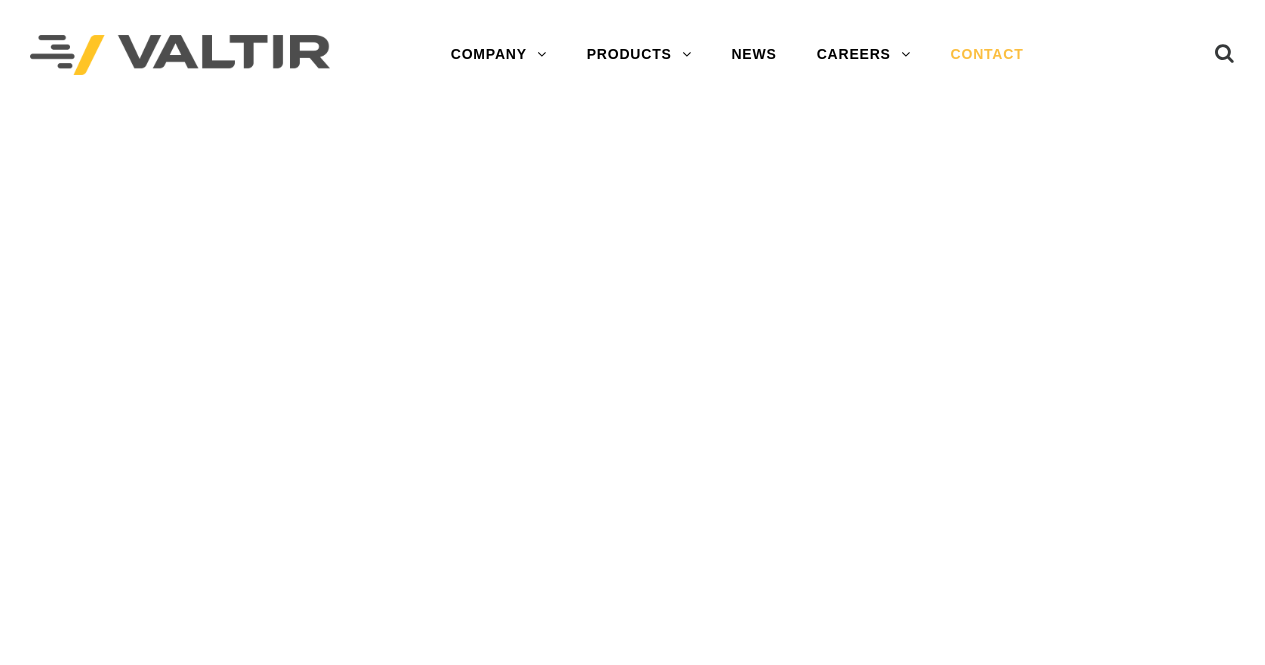 scroll, scrollTop: 0, scrollLeft: 0, axis: both 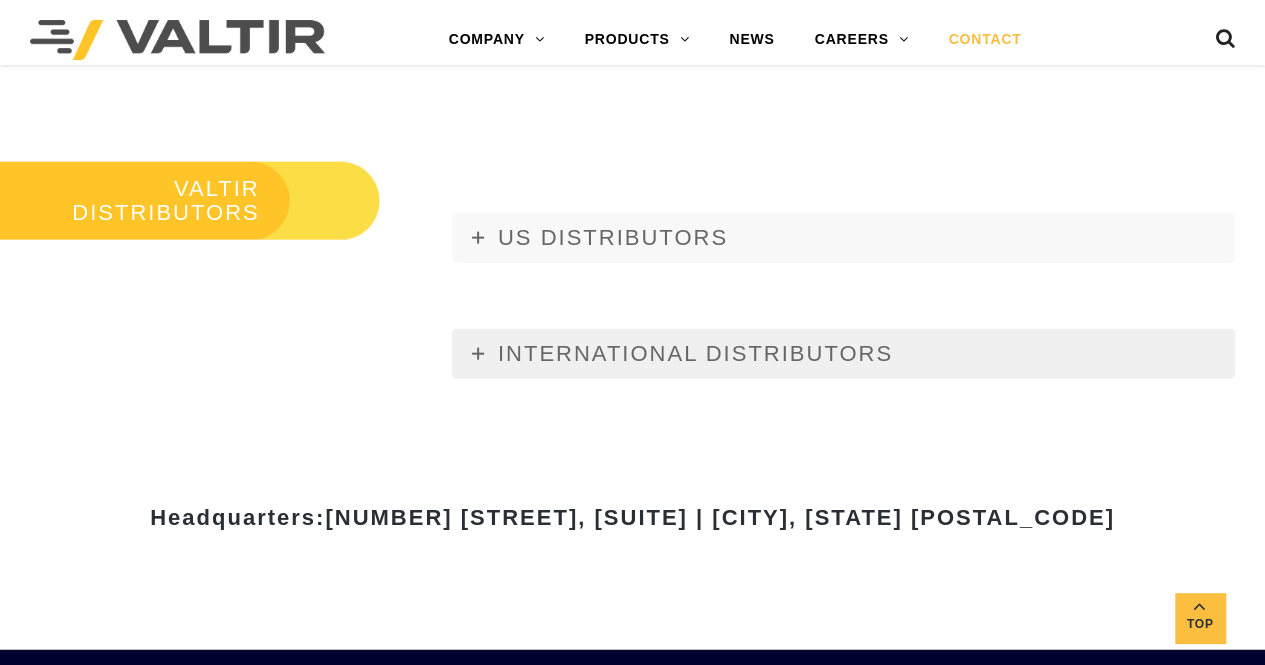 click on "INTERNATIONAL DISTRIBUTORS" at bounding box center [695, 353] 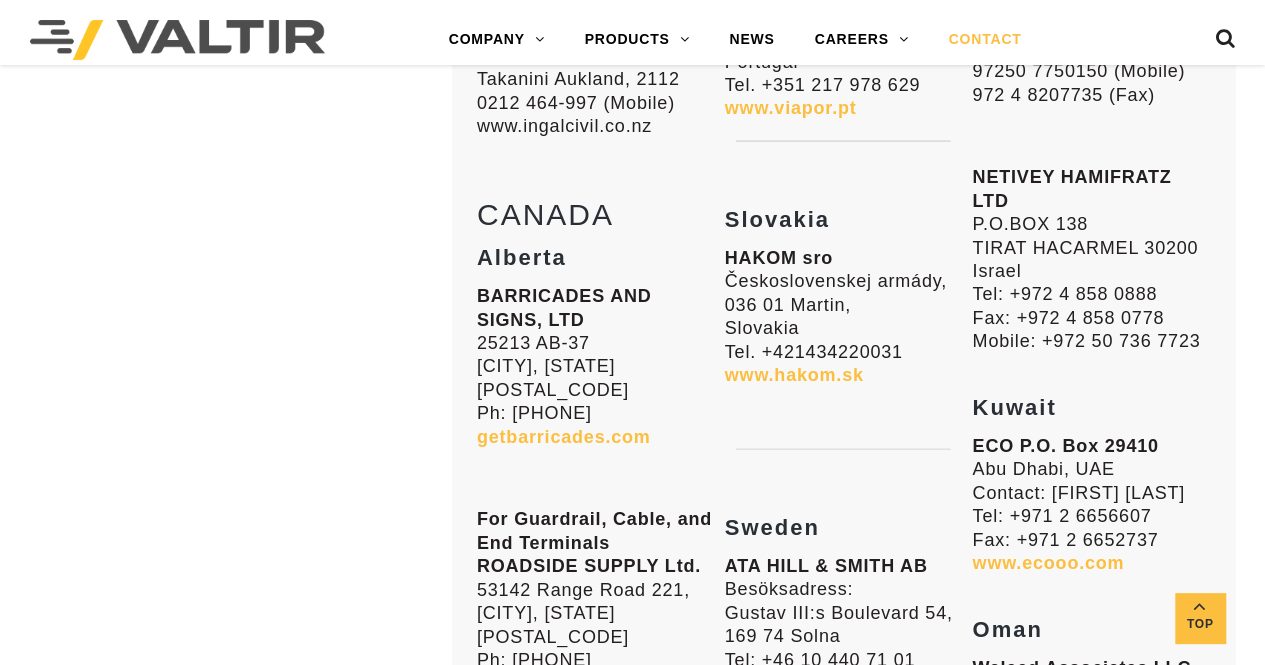 scroll, scrollTop: 6700, scrollLeft: 0, axis: vertical 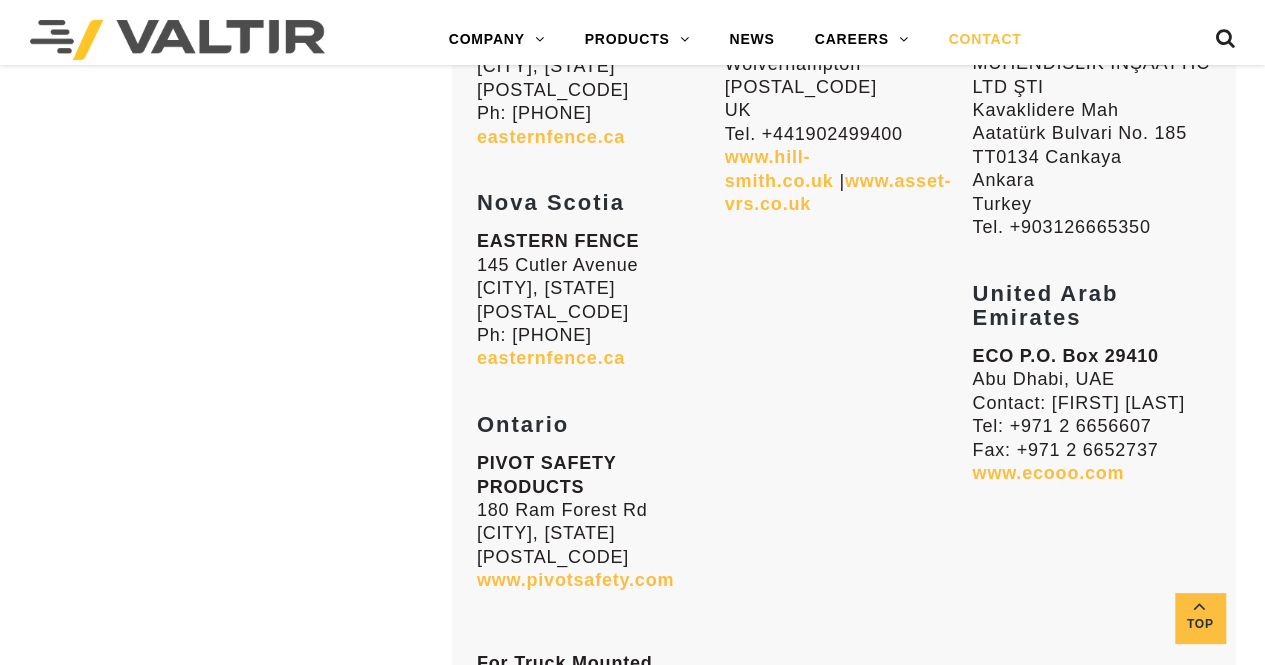 click on "www.ecooo.com" at bounding box center [1048, 473] 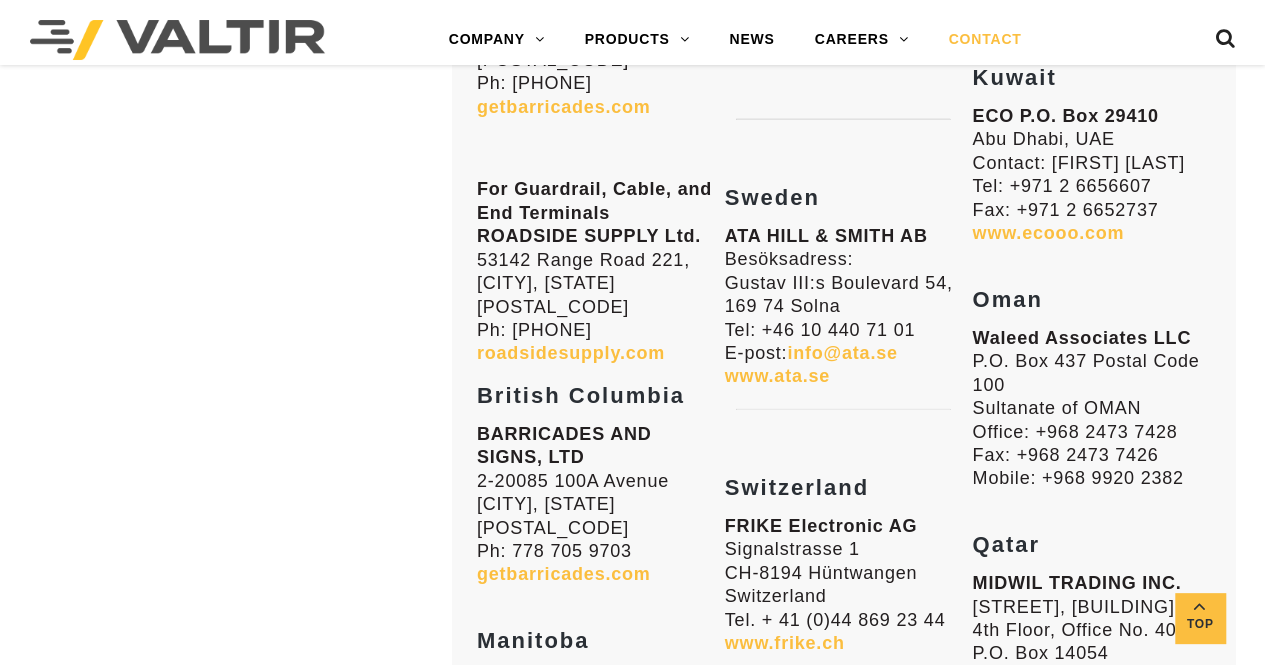 scroll, scrollTop: 6500, scrollLeft: 0, axis: vertical 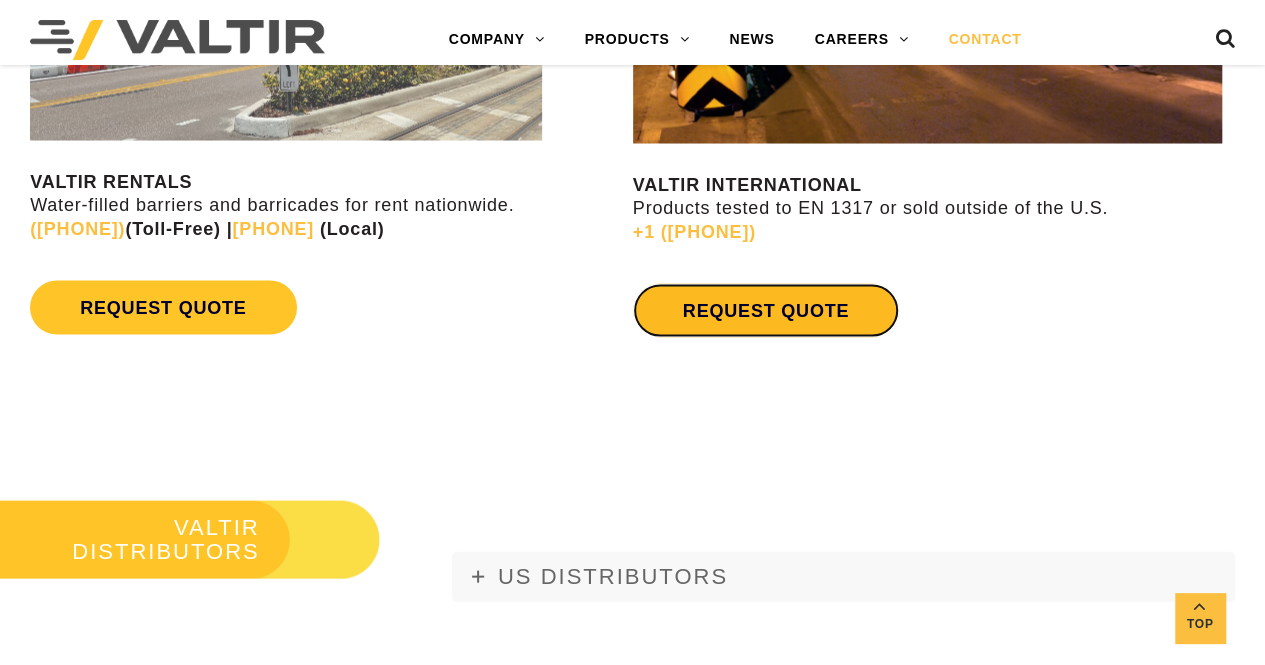 click on "REQUEST QUOTE" at bounding box center (766, 310) 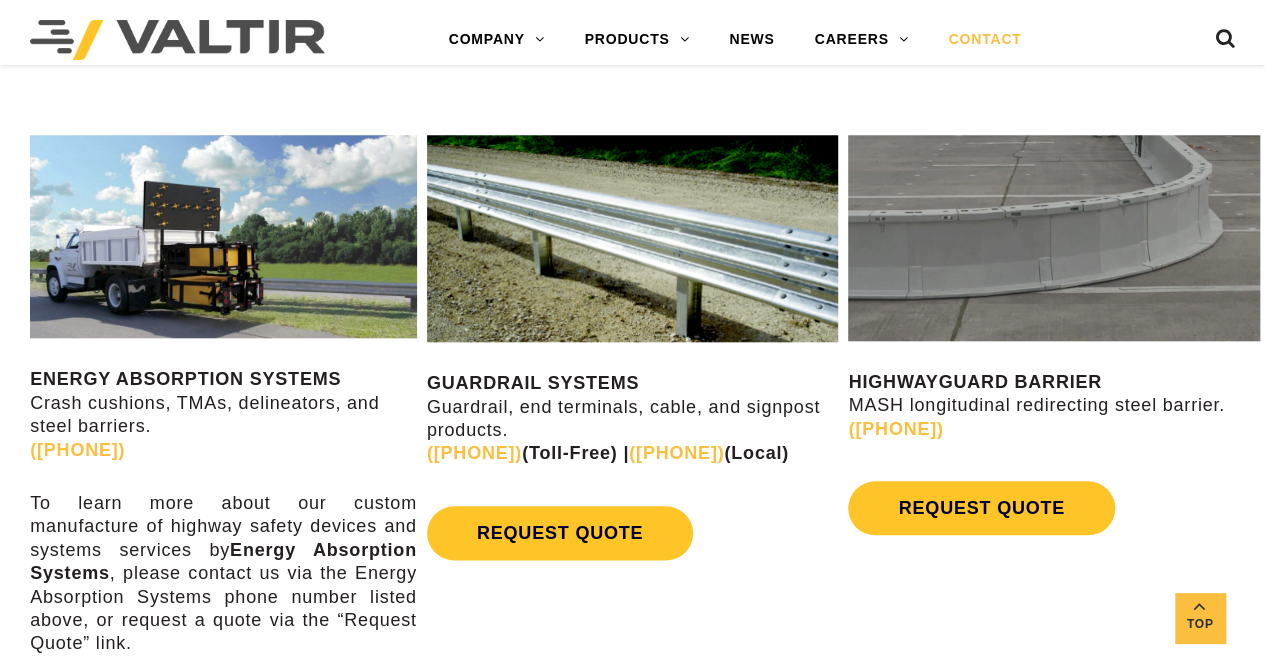 scroll, scrollTop: 662, scrollLeft: 0, axis: vertical 